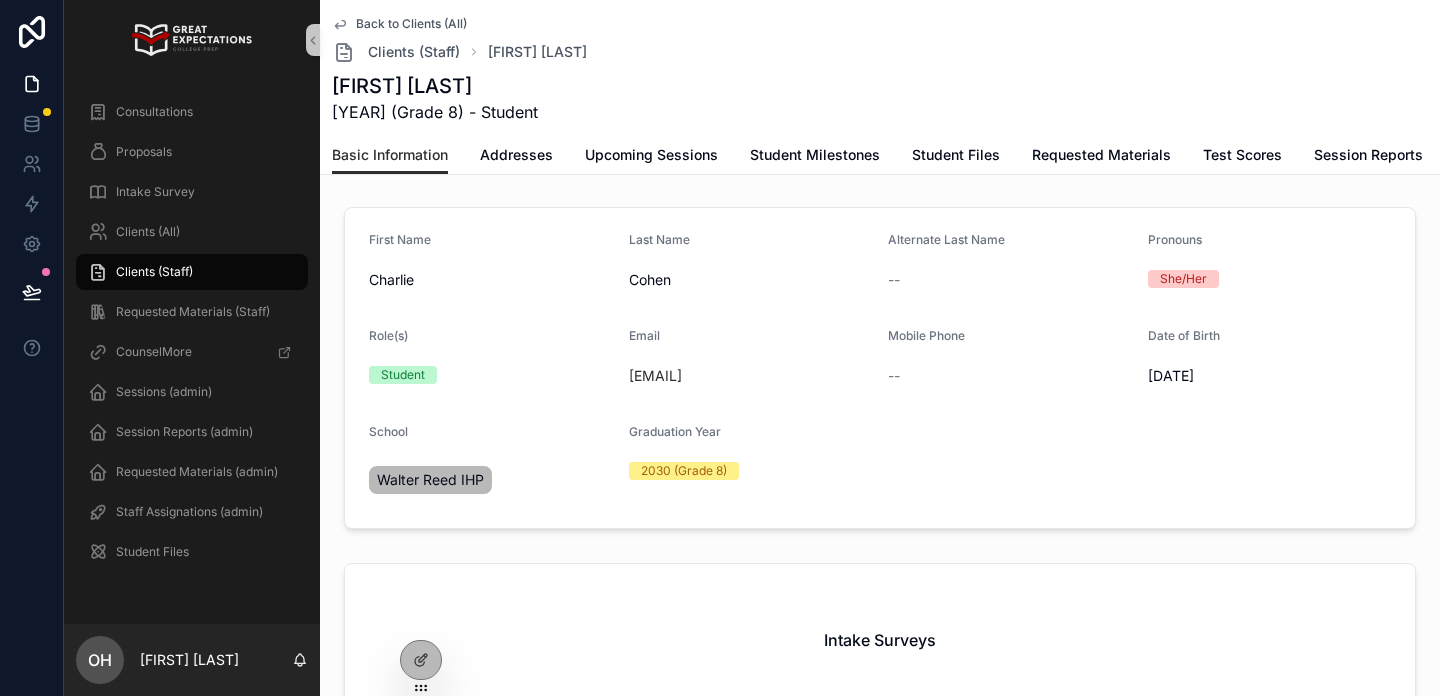 scroll, scrollTop: 0, scrollLeft: 0, axis: both 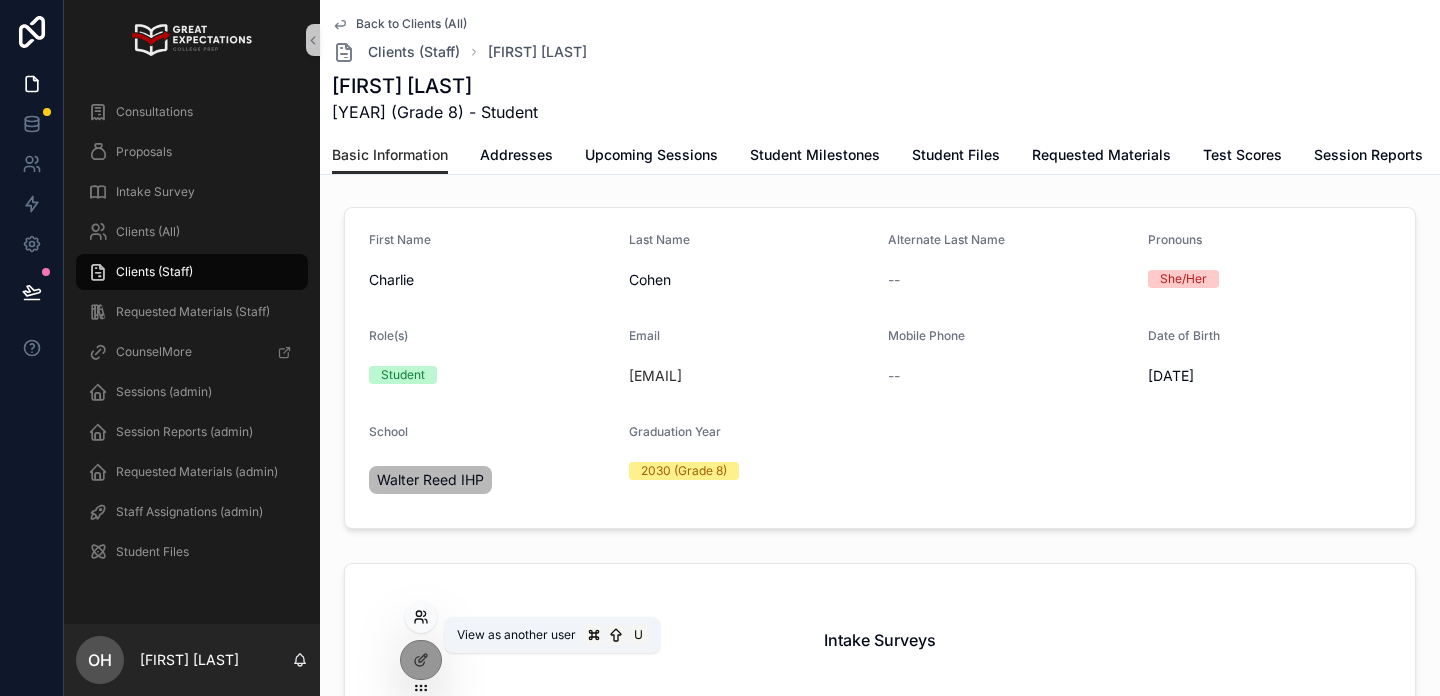 click 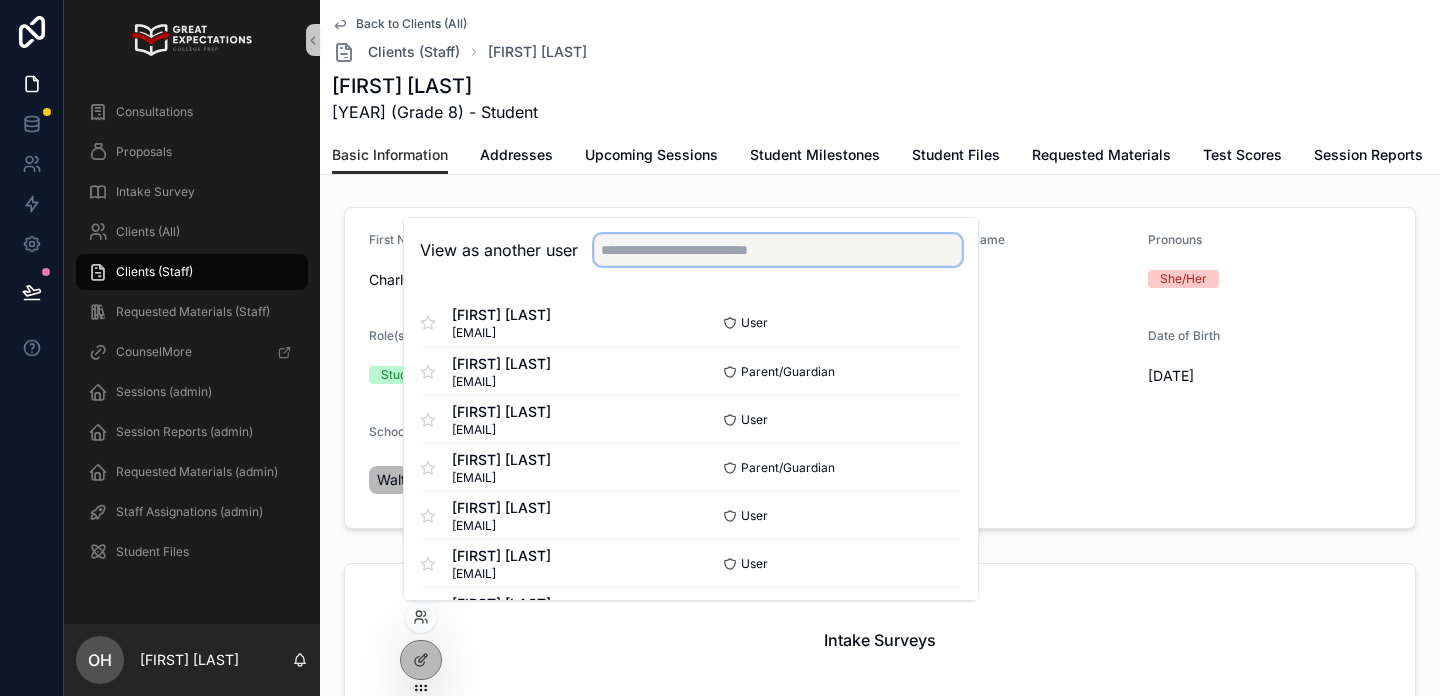 click at bounding box center (778, 250) 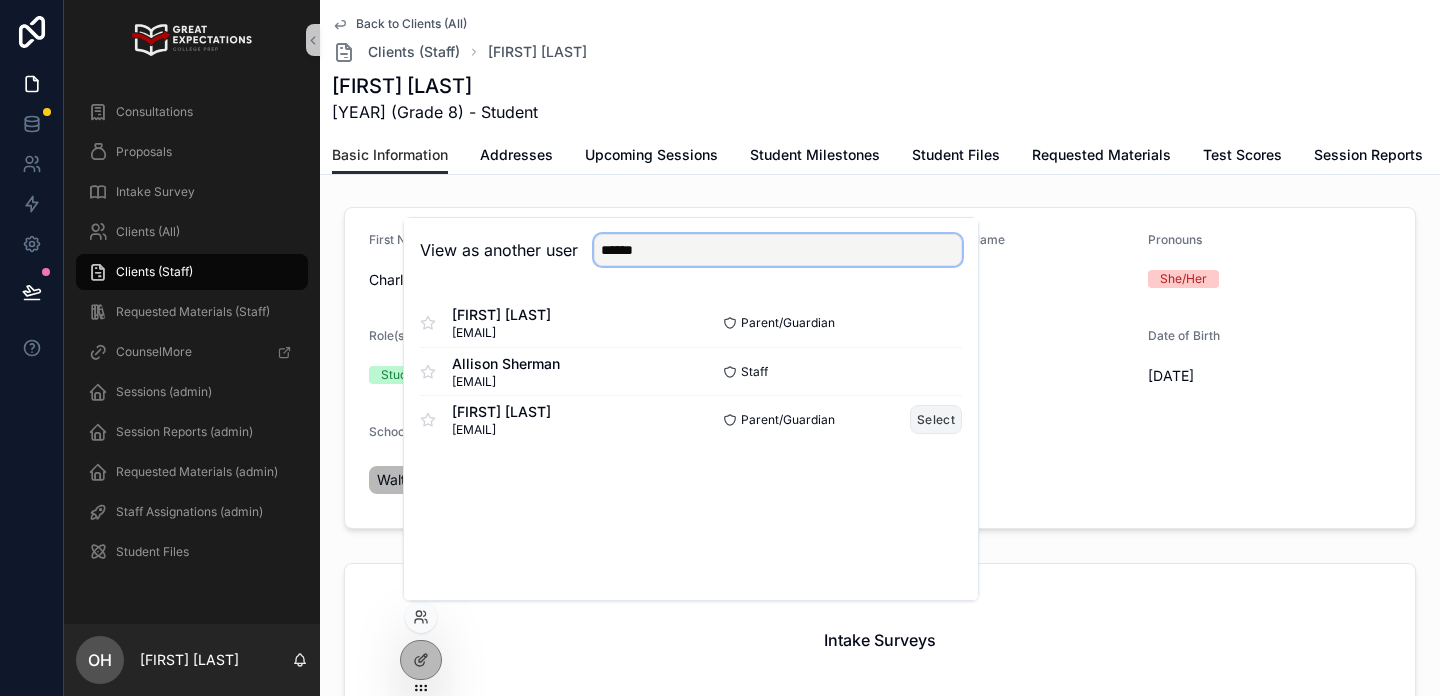 type on "******" 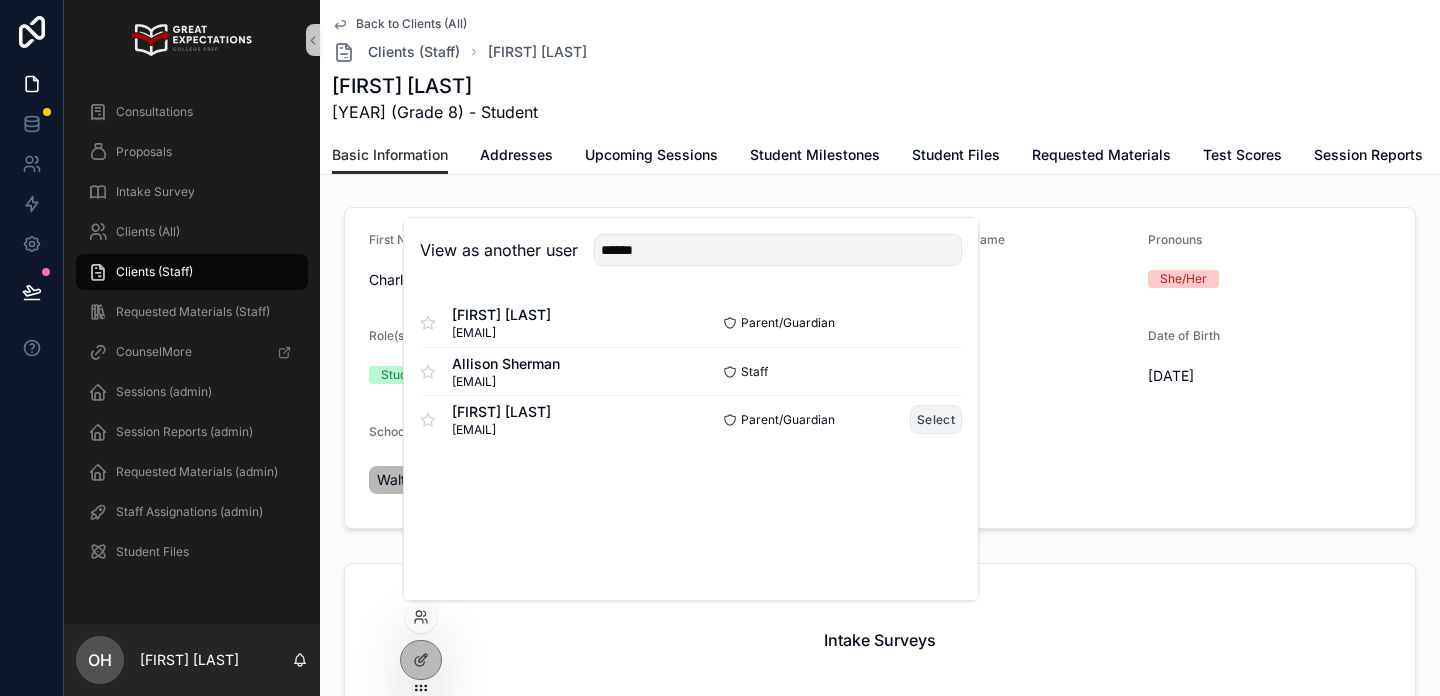 click on "Select" at bounding box center (936, 419) 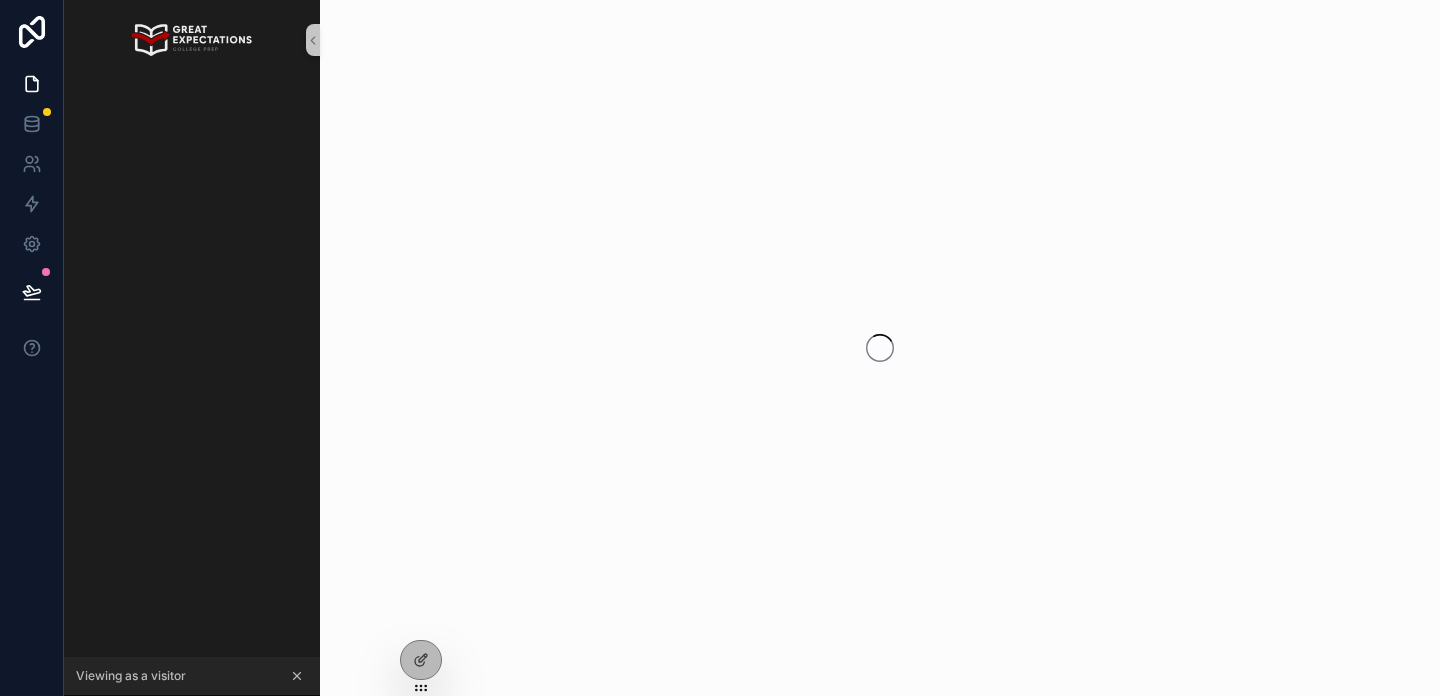 scroll, scrollTop: 0, scrollLeft: 0, axis: both 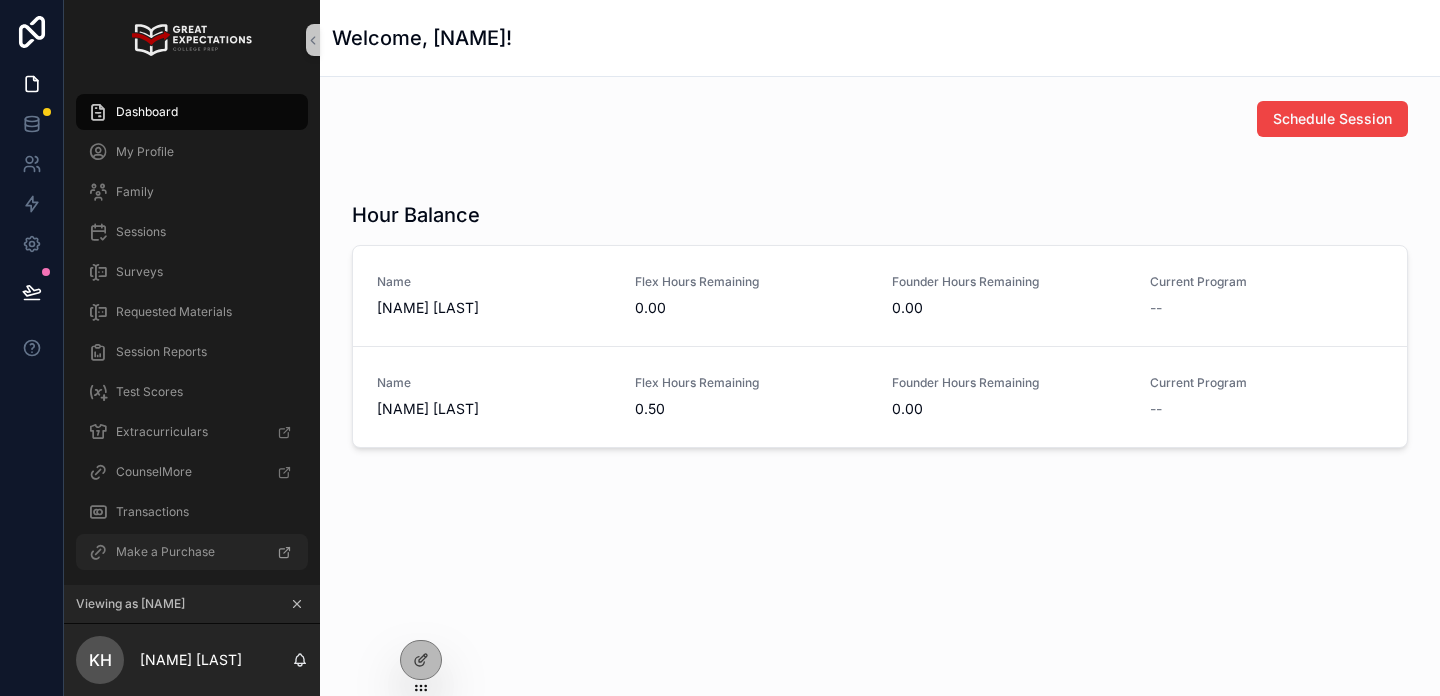 click on "Make a Purchase" at bounding box center (165, 552) 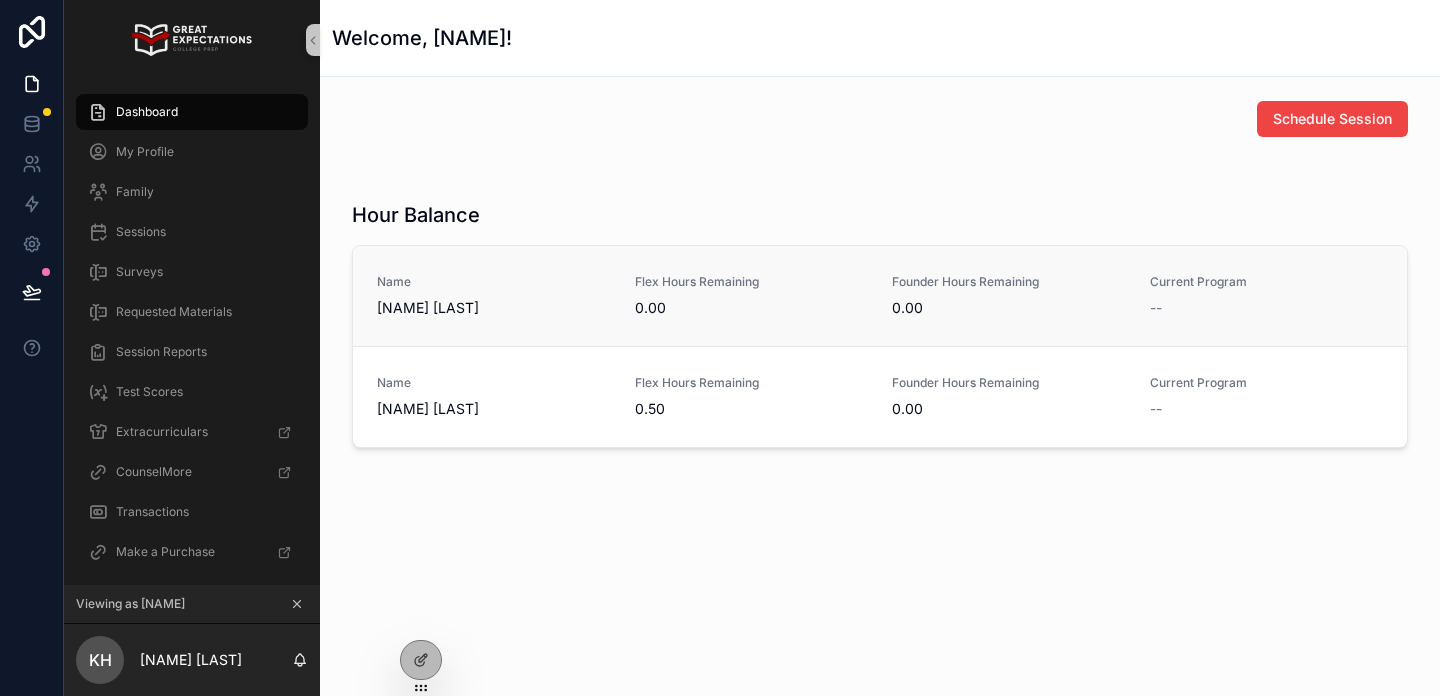 click on "Name Charlie Cohen Flex Hours Remaining 0.00 Founder Hours Remaining 0.00 Current Program --" at bounding box center (880, 296) 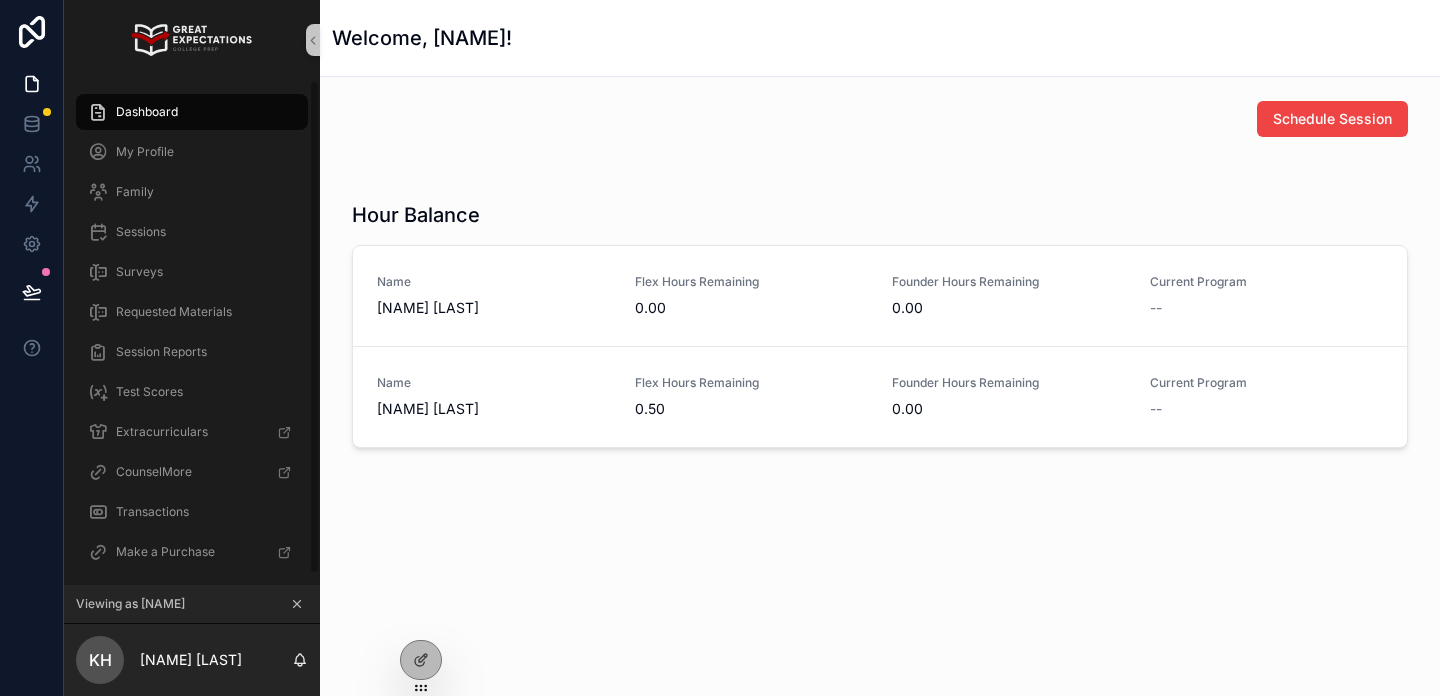 click 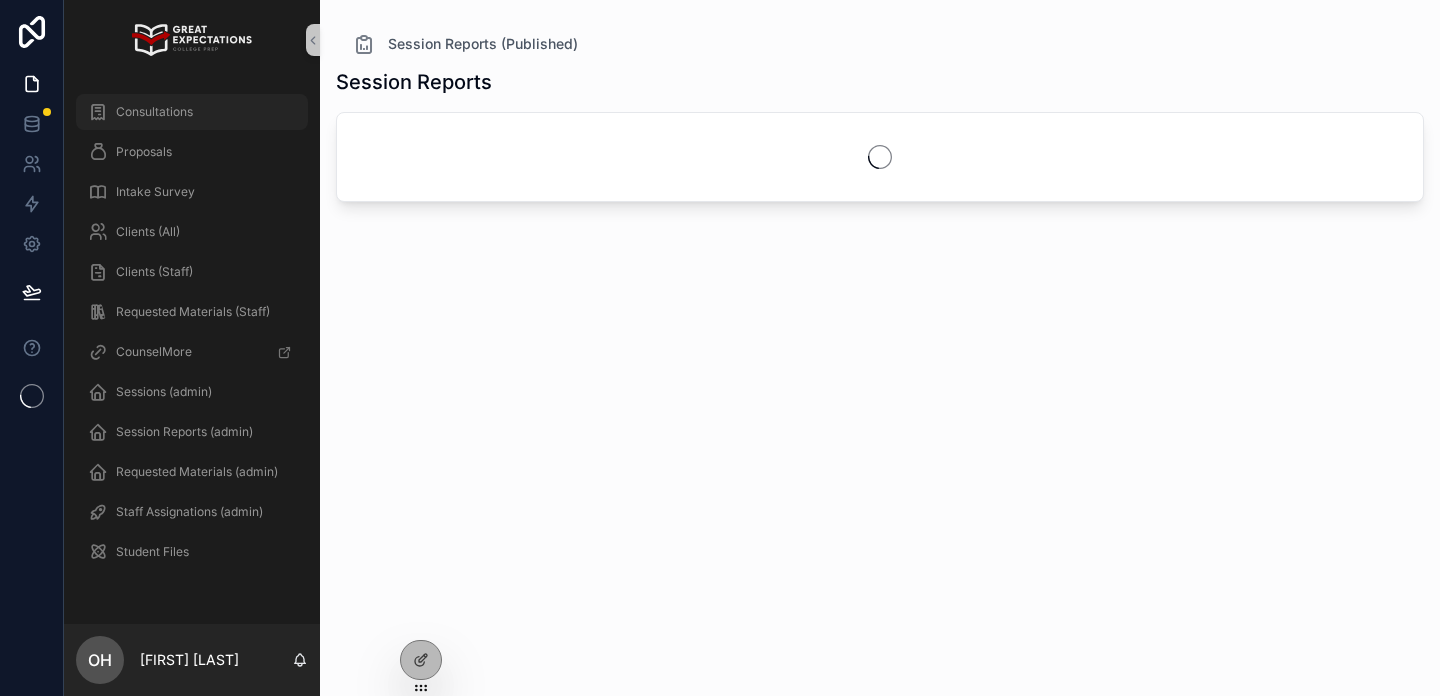 click on "Consultations" at bounding box center (154, 112) 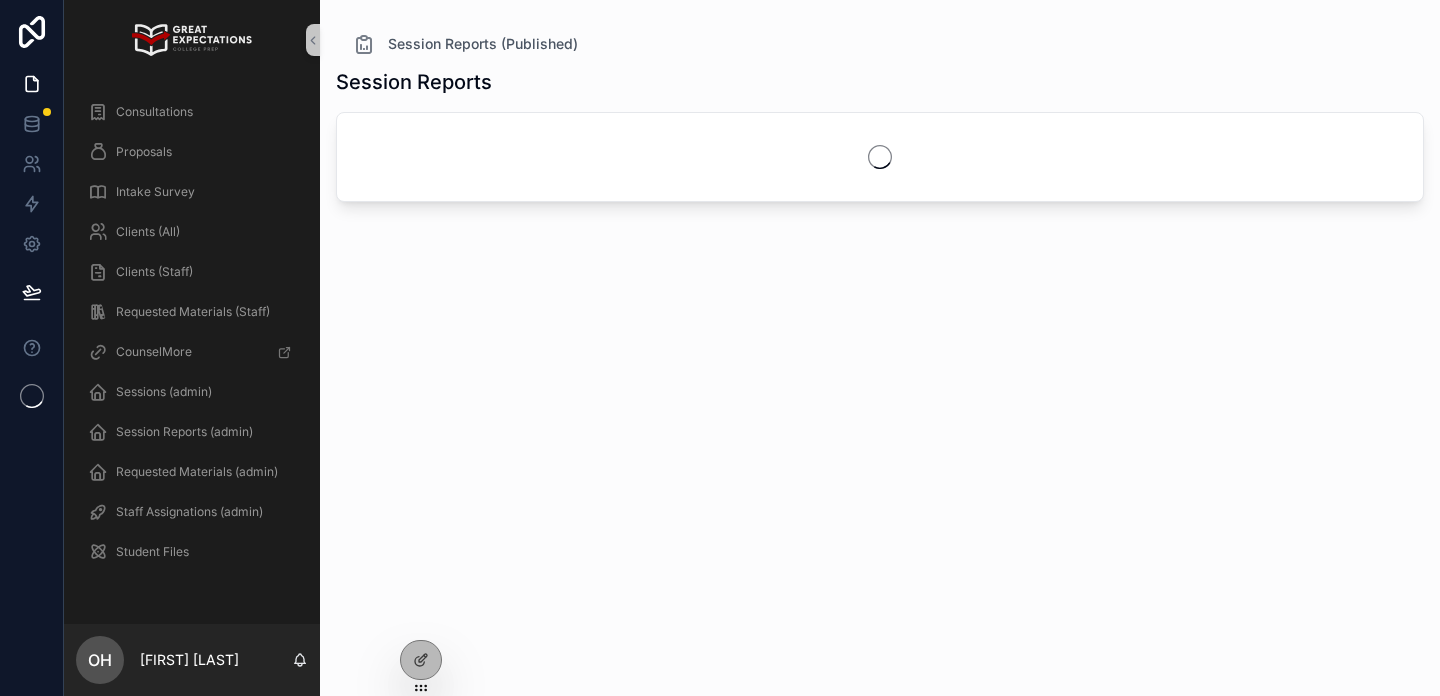 scroll, scrollTop: 0, scrollLeft: 0, axis: both 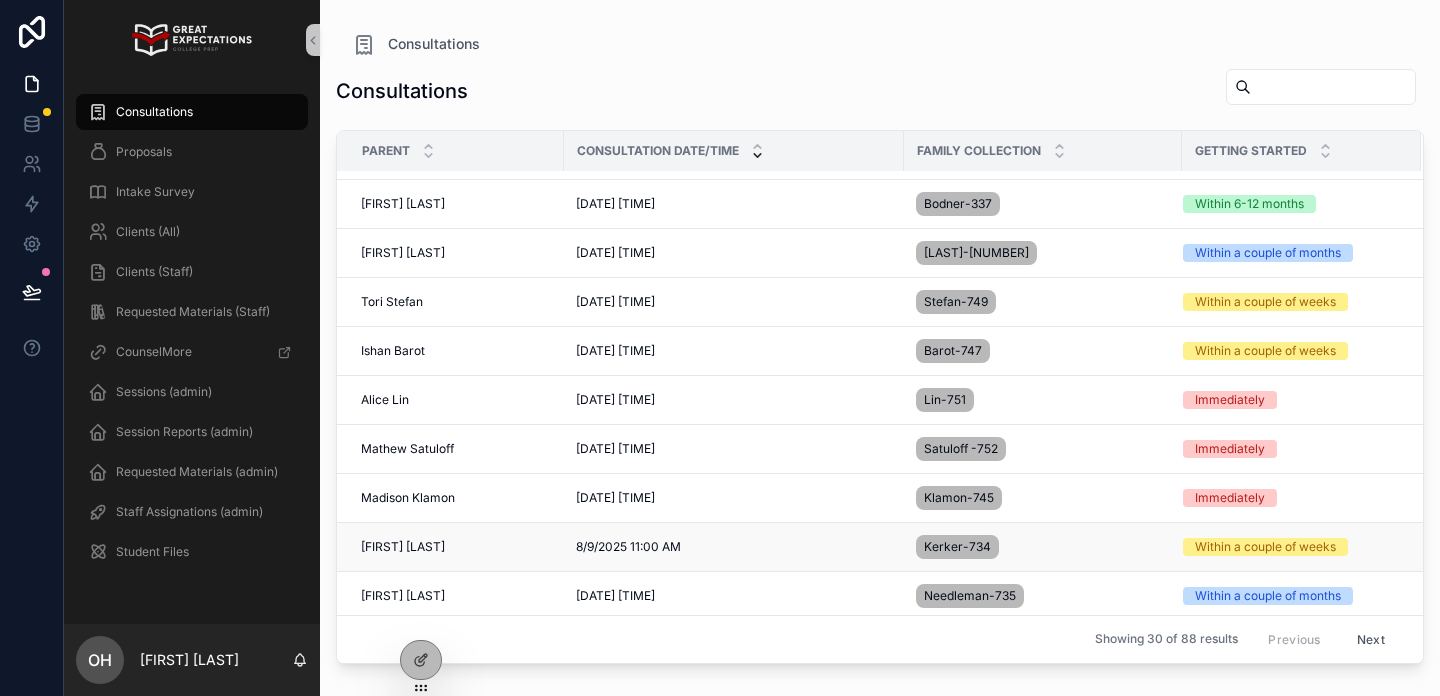 click on "[FIRST] [LAST] [FIRST] [LAST]" at bounding box center (456, 547) 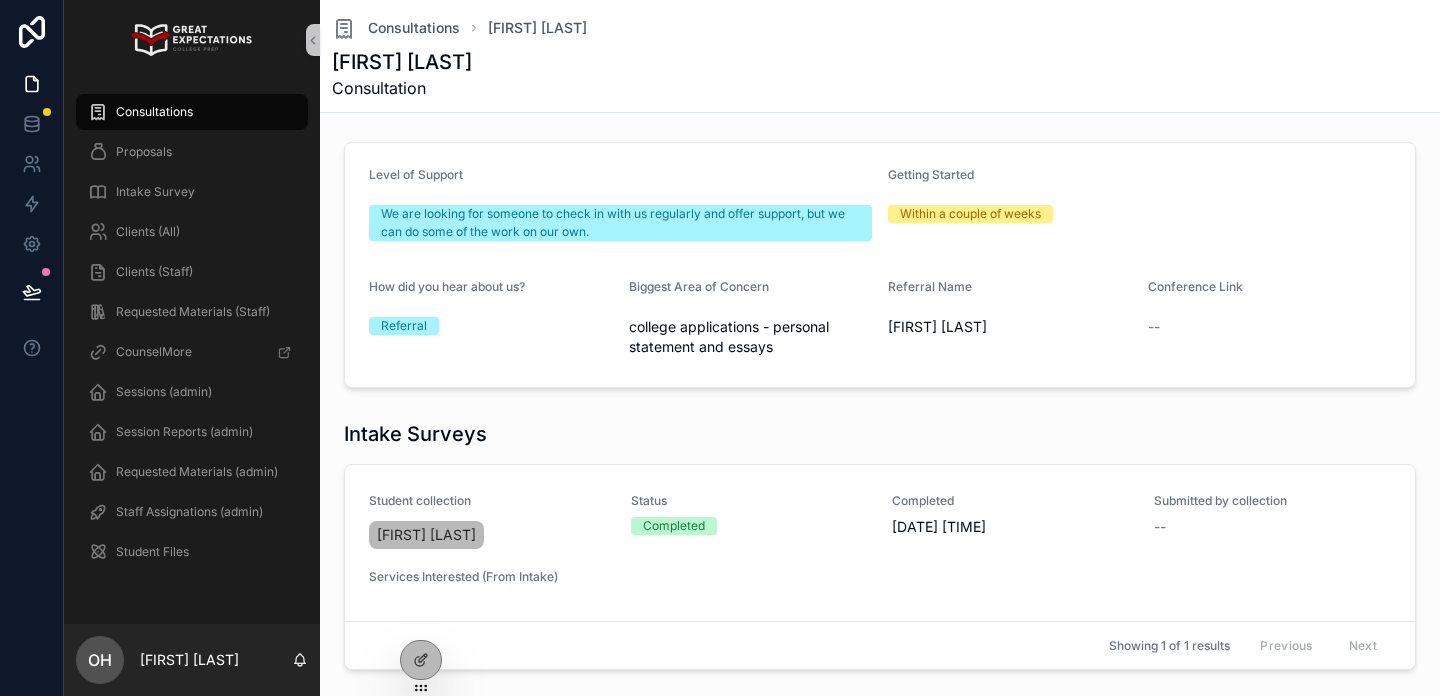 scroll, scrollTop: 824, scrollLeft: 0, axis: vertical 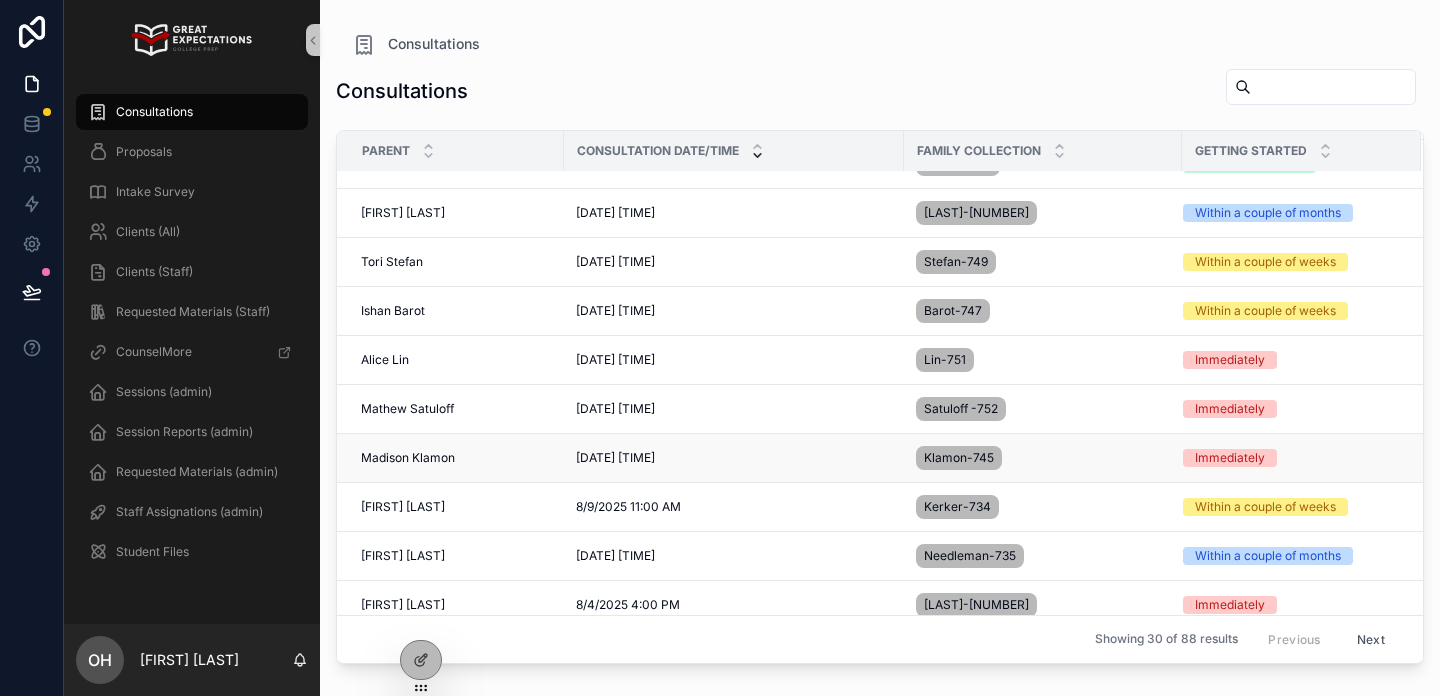 click on "[FIRST] [LAST] [FIRST] [LAST]" at bounding box center (456, 458) 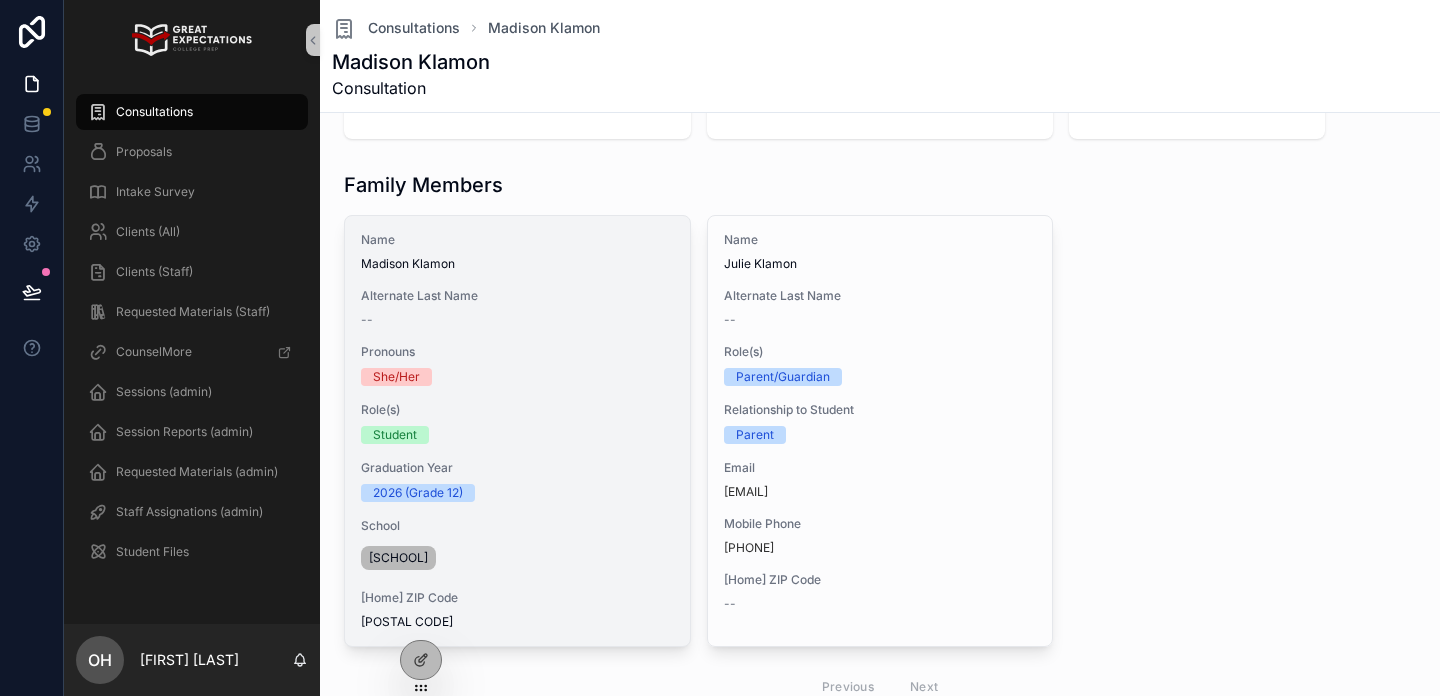 scroll, scrollTop: 0, scrollLeft: 0, axis: both 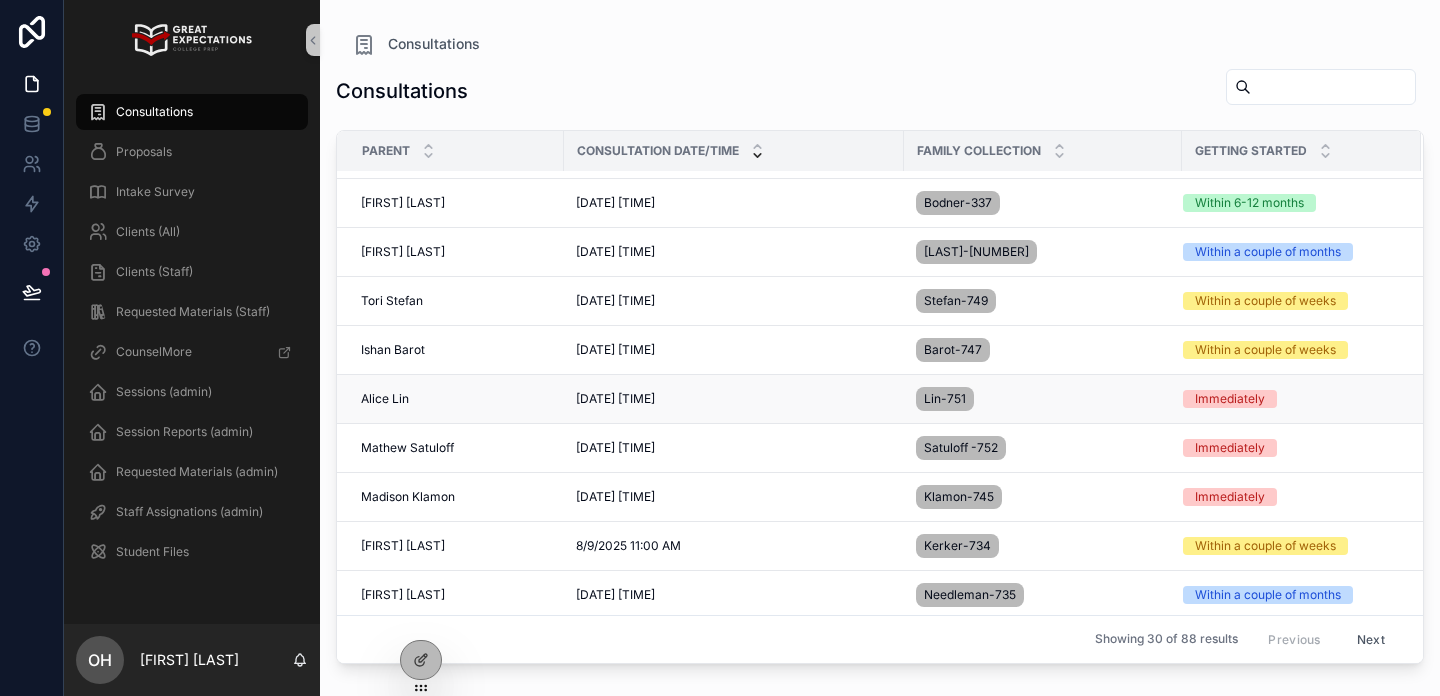 click on "[FIRST] [LAST] [FIRST] [LAST]" at bounding box center [456, 399] 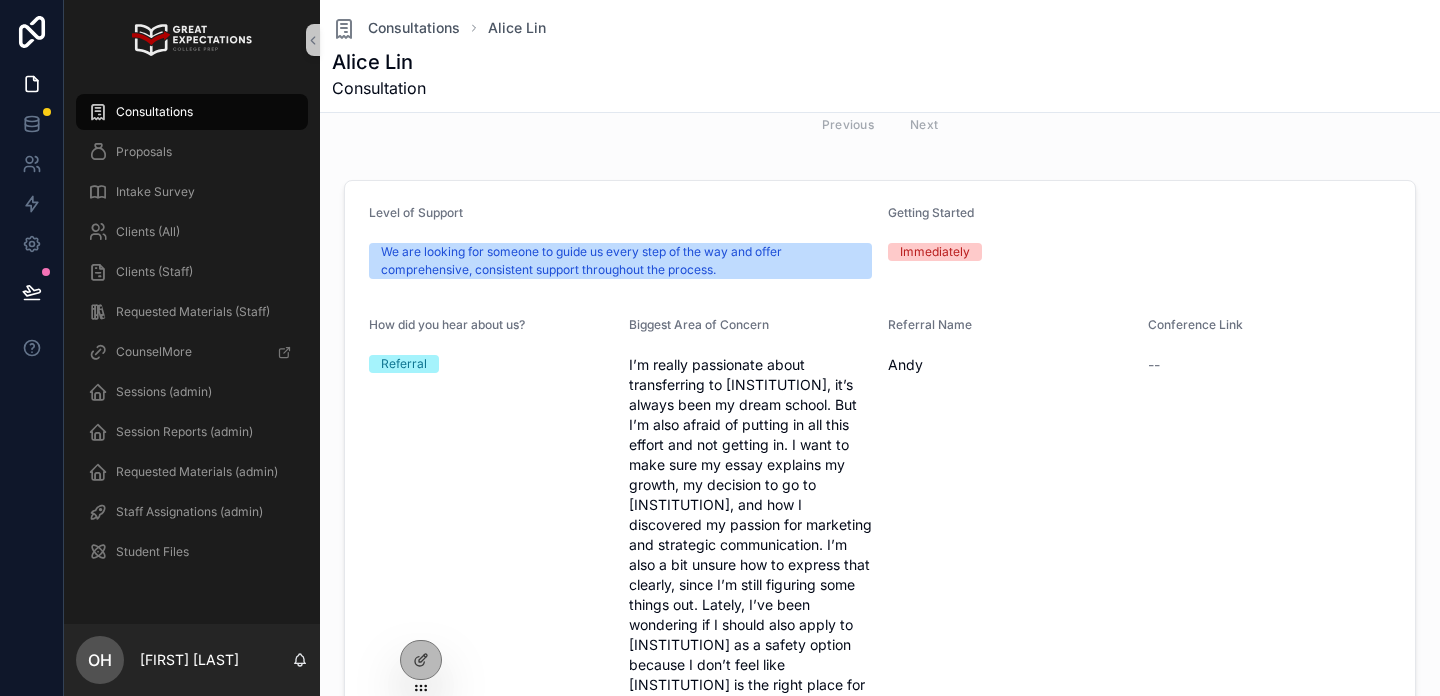 scroll, scrollTop: 0, scrollLeft: 0, axis: both 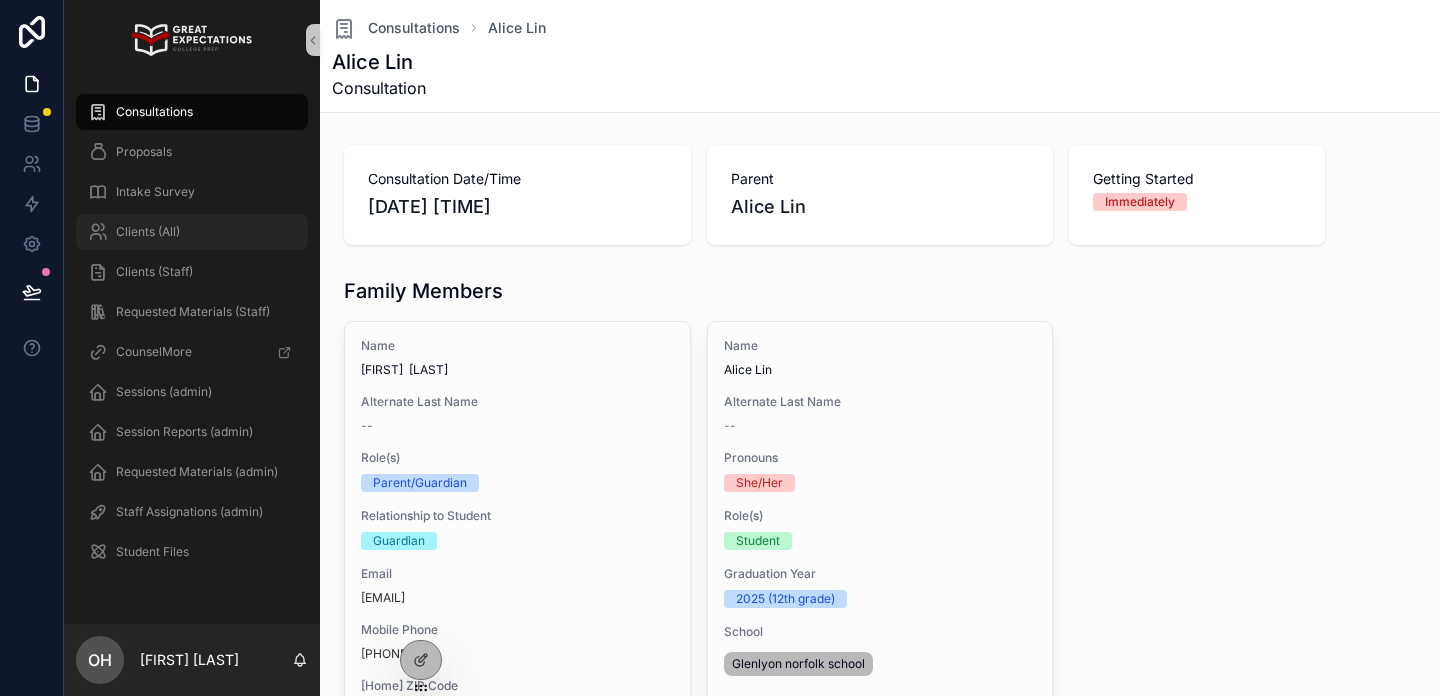 click on "Clients (All)" at bounding box center [148, 232] 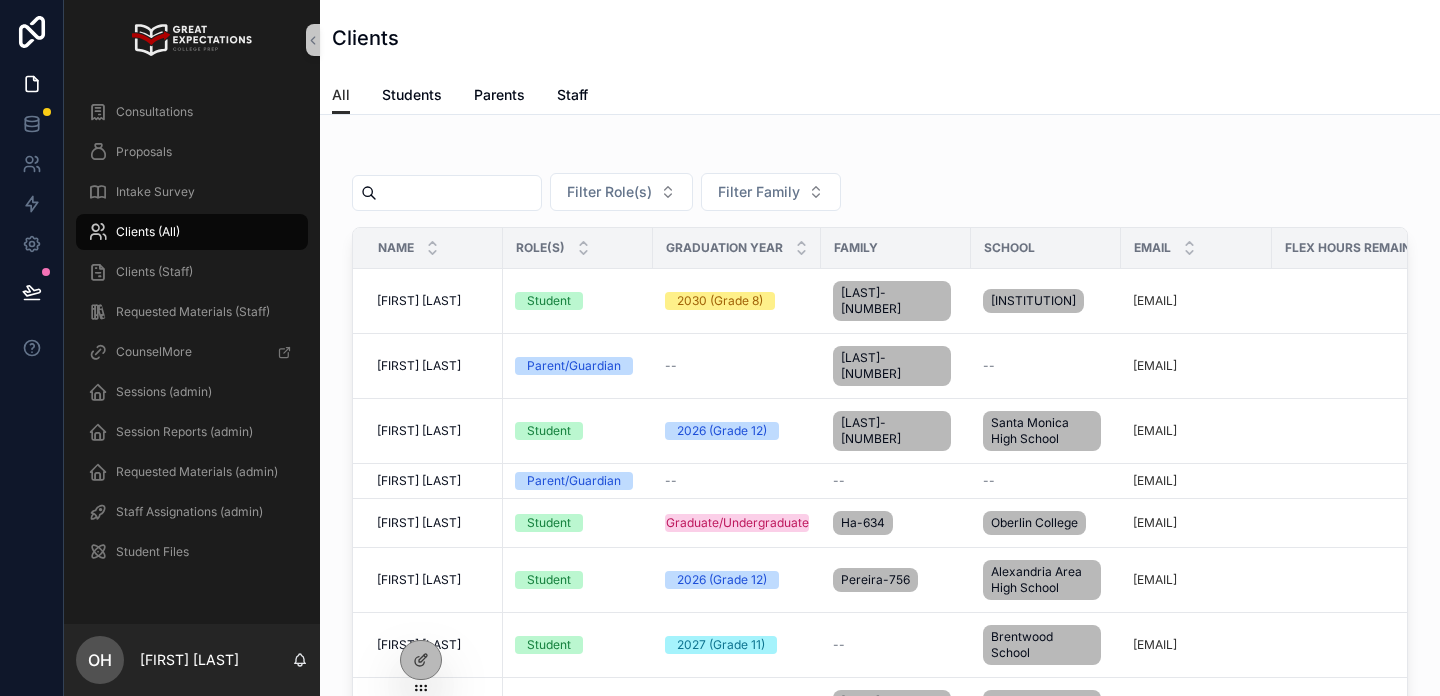 click at bounding box center [459, 193] 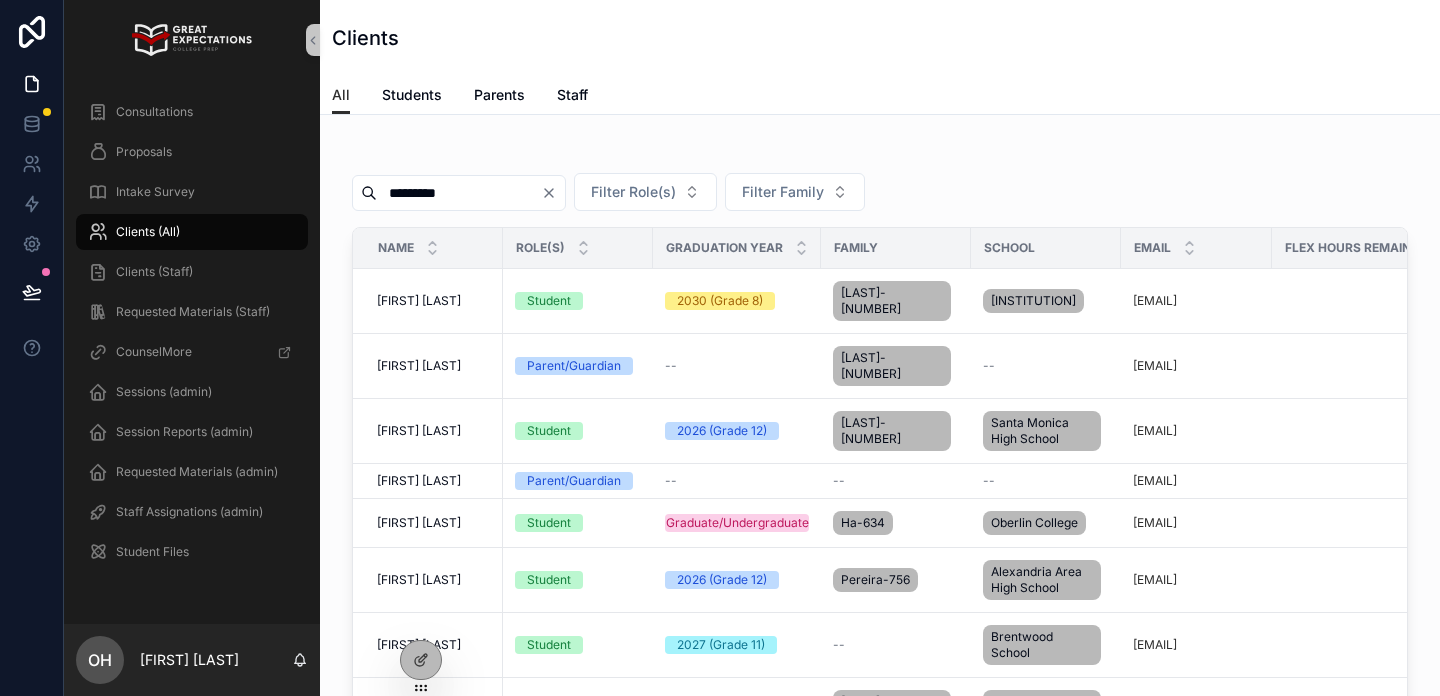 type on "********" 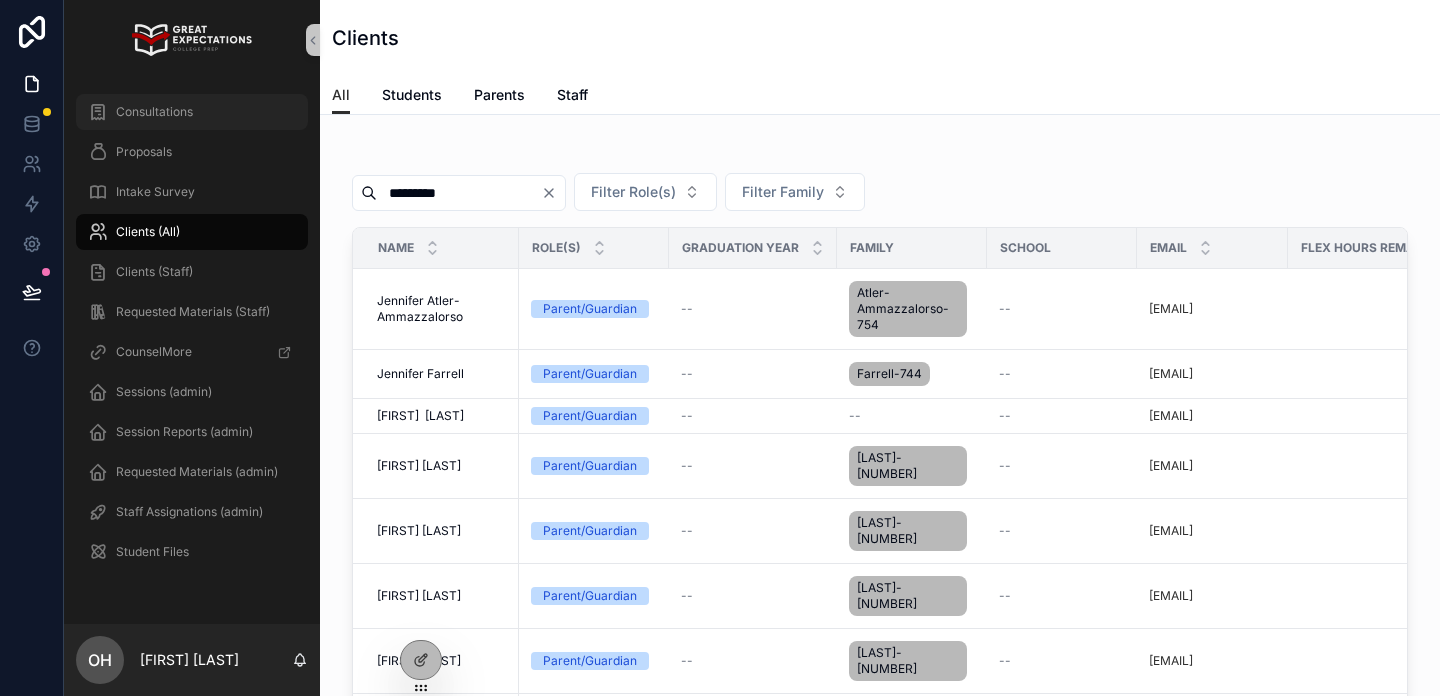 click on "Consultations" at bounding box center (154, 112) 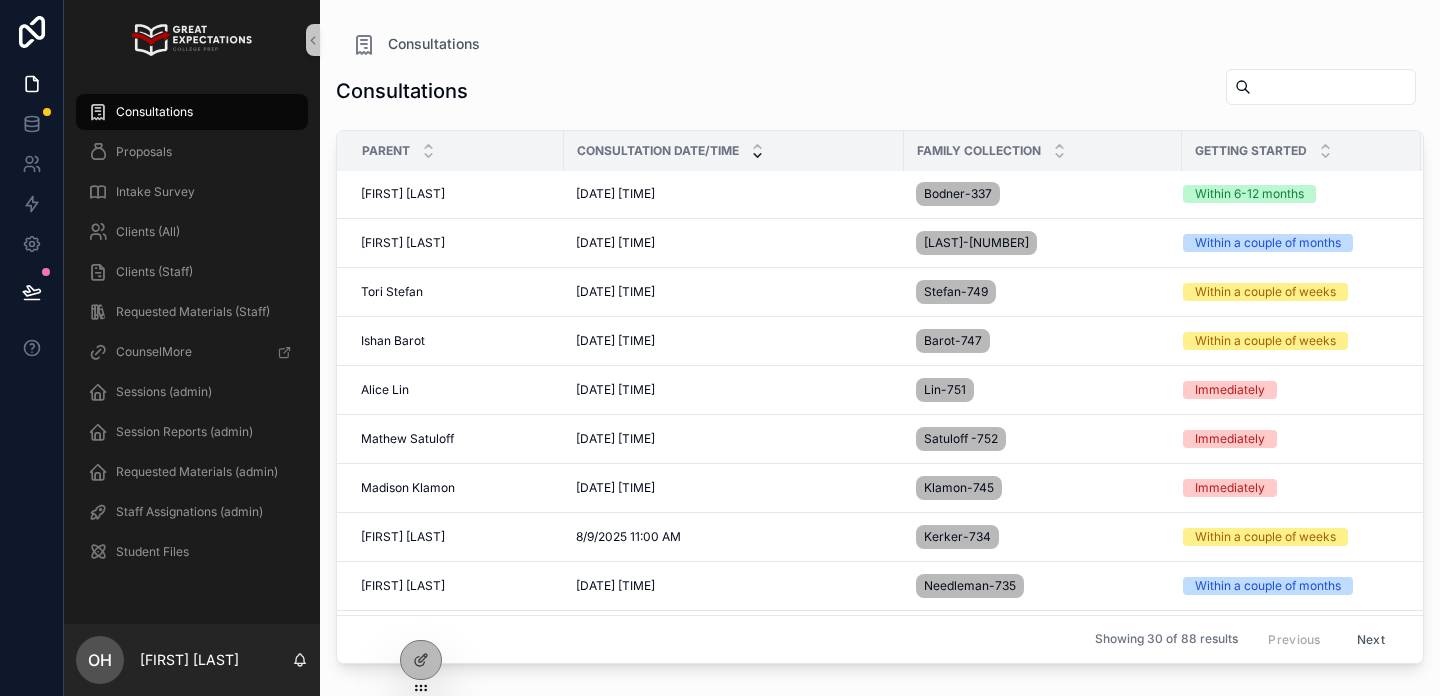 scroll, scrollTop: 374, scrollLeft: 0, axis: vertical 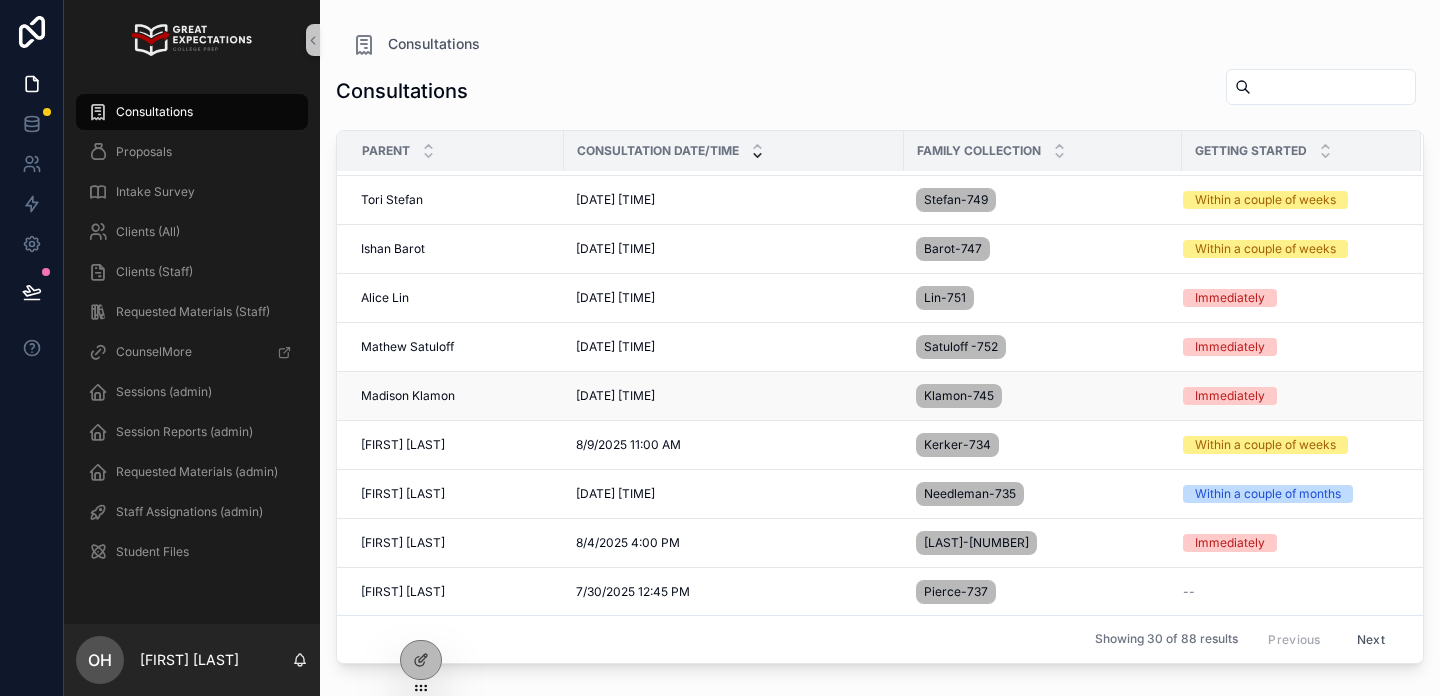 click on "[FIRST] [LAST] [FIRST] [LAST]" at bounding box center [456, 396] 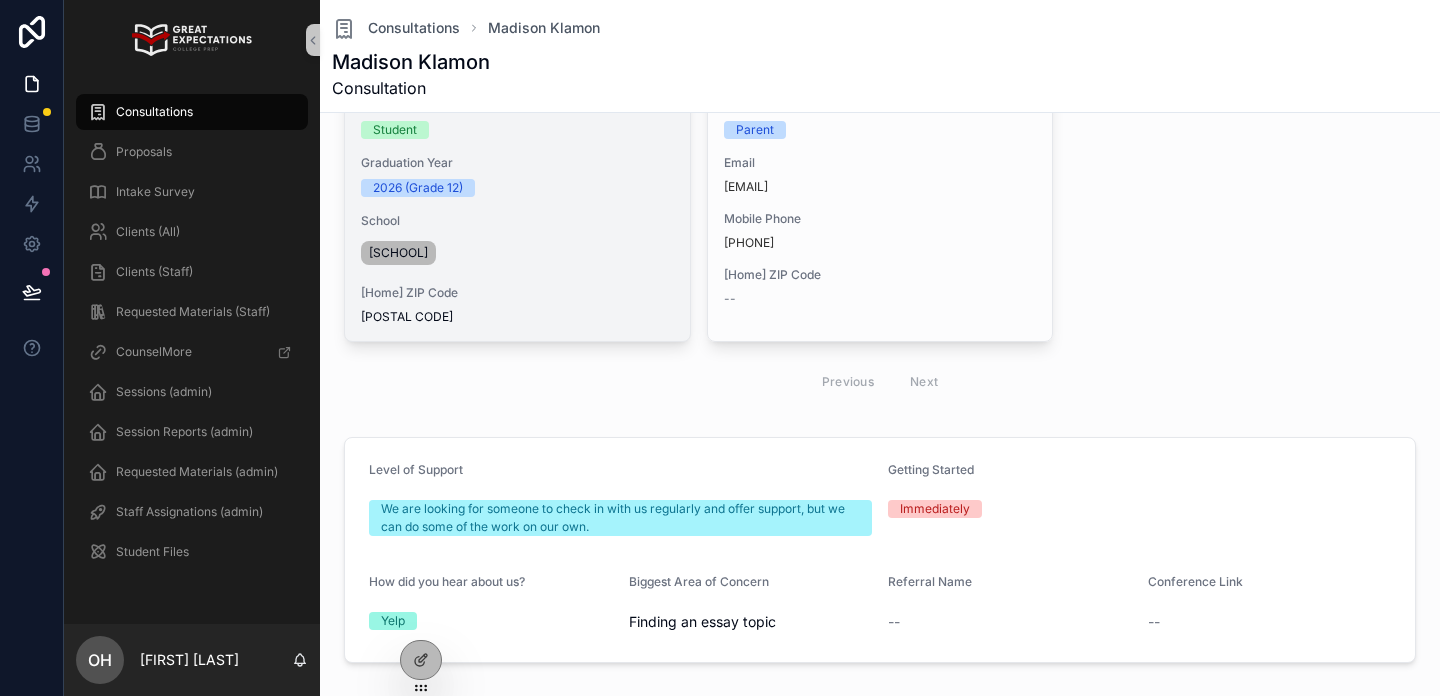 scroll, scrollTop: 0, scrollLeft: 0, axis: both 